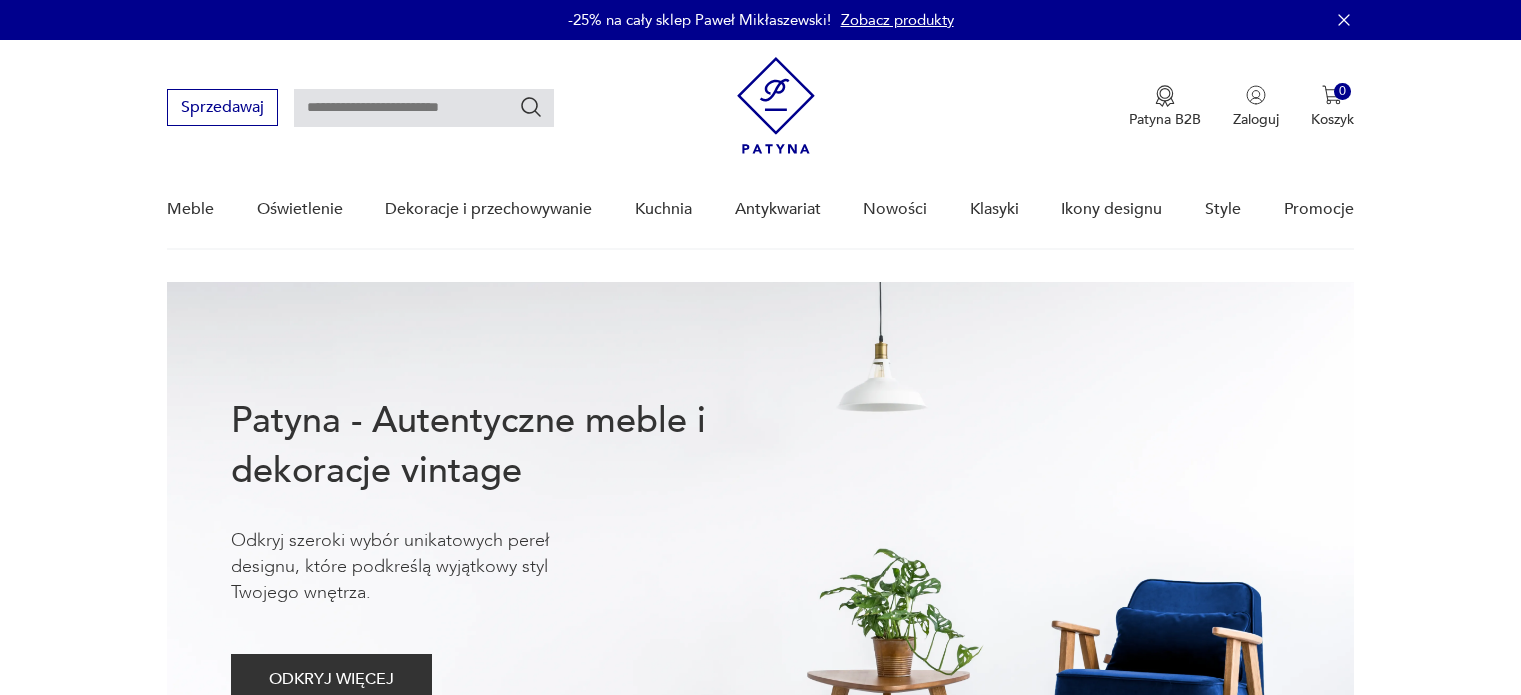 scroll, scrollTop: 0, scrollLeft: 0, axis: both 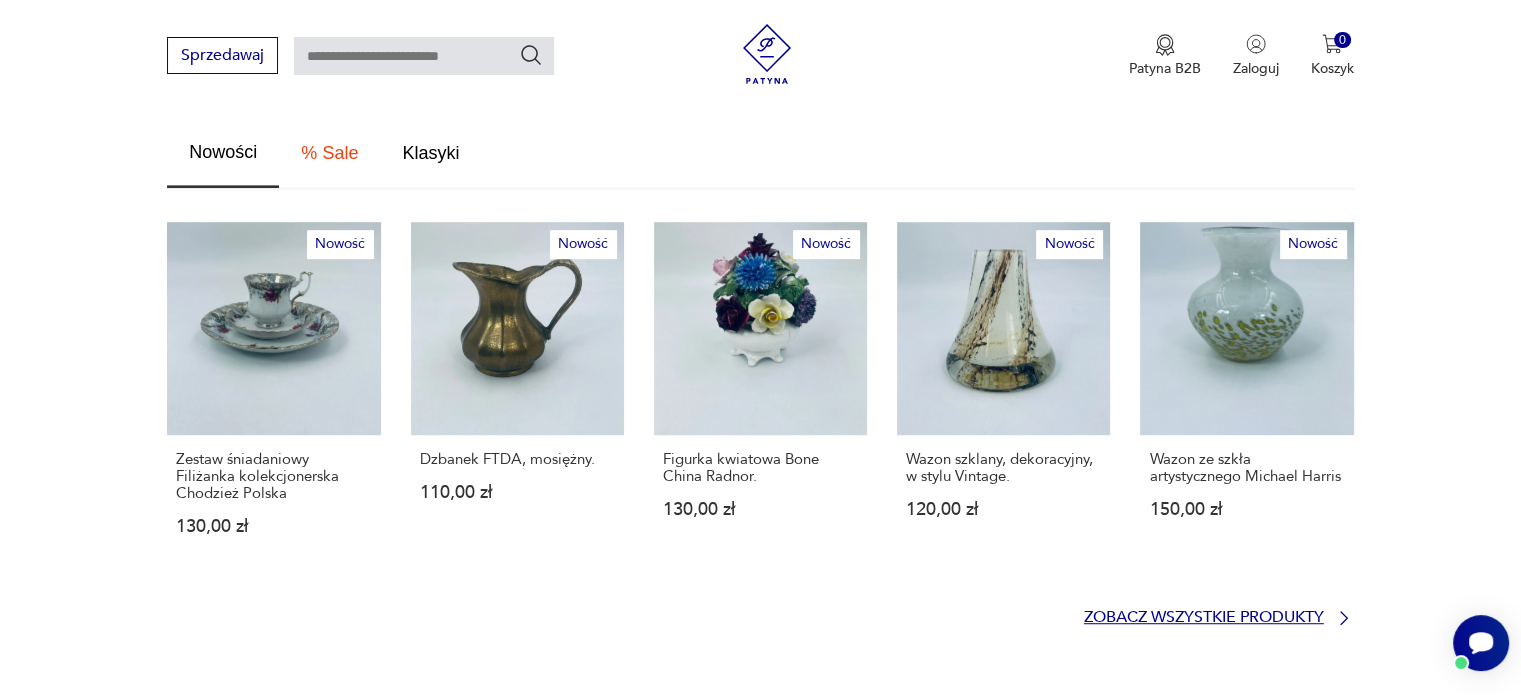 click on "Zobacz wszystkie produkty" at bounding box center [1204, 617] 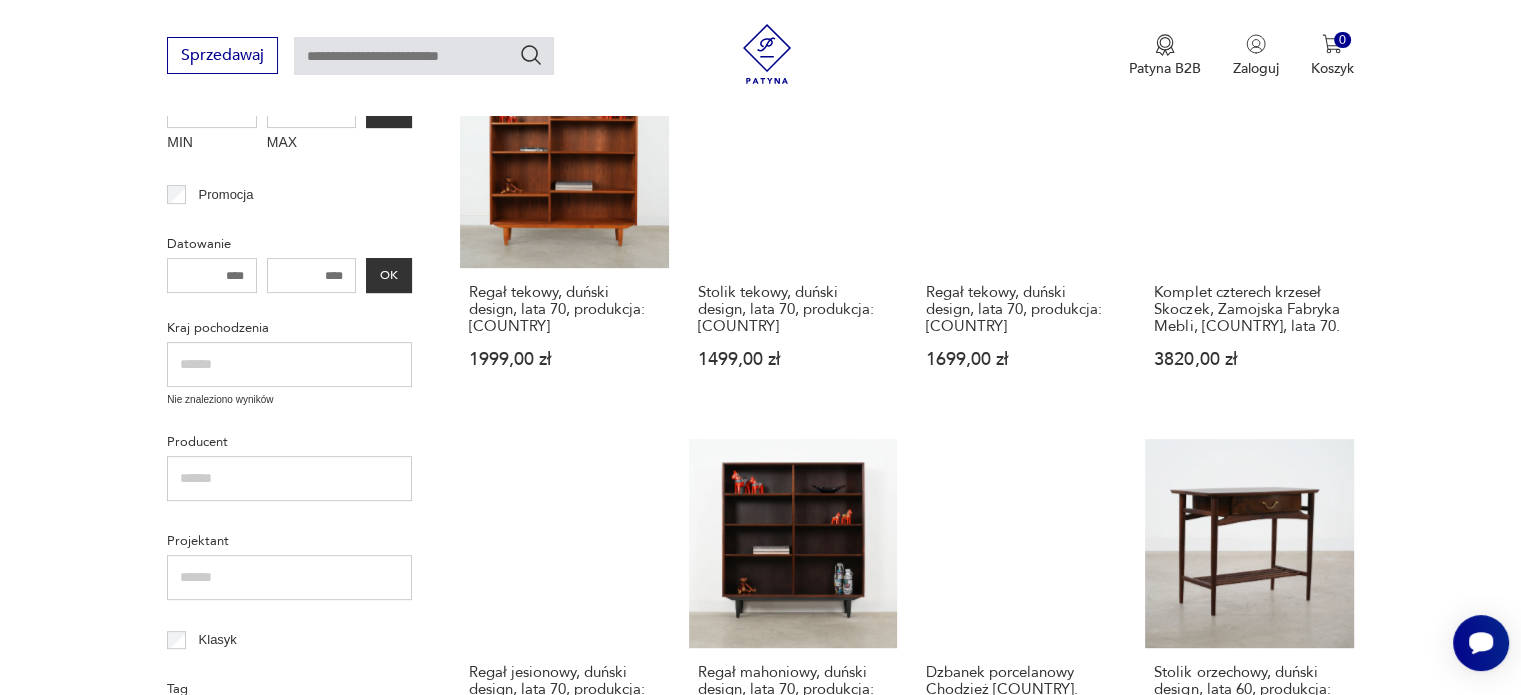 scroll, scrollTop: 589, scrollLeft: 0, axis: vertical 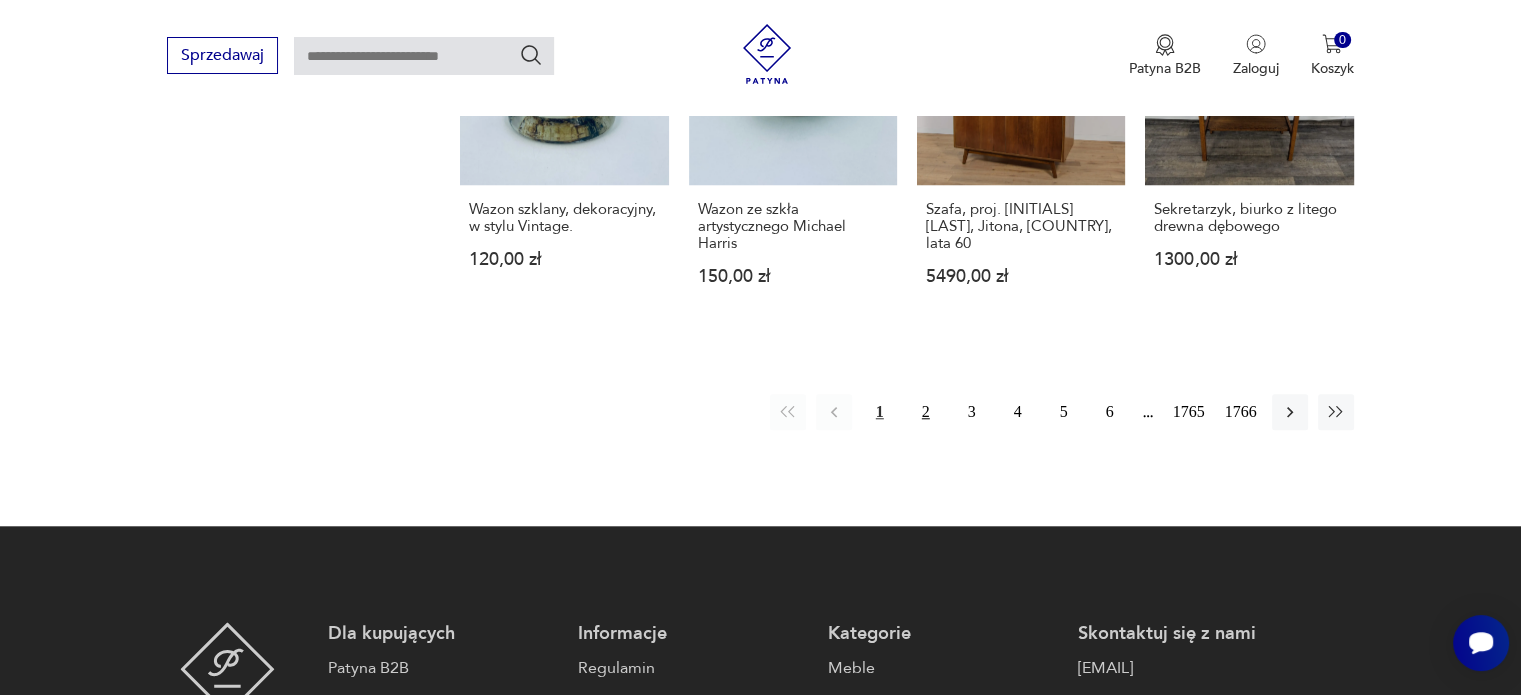 click on "2" at bounding box center (926, 412) 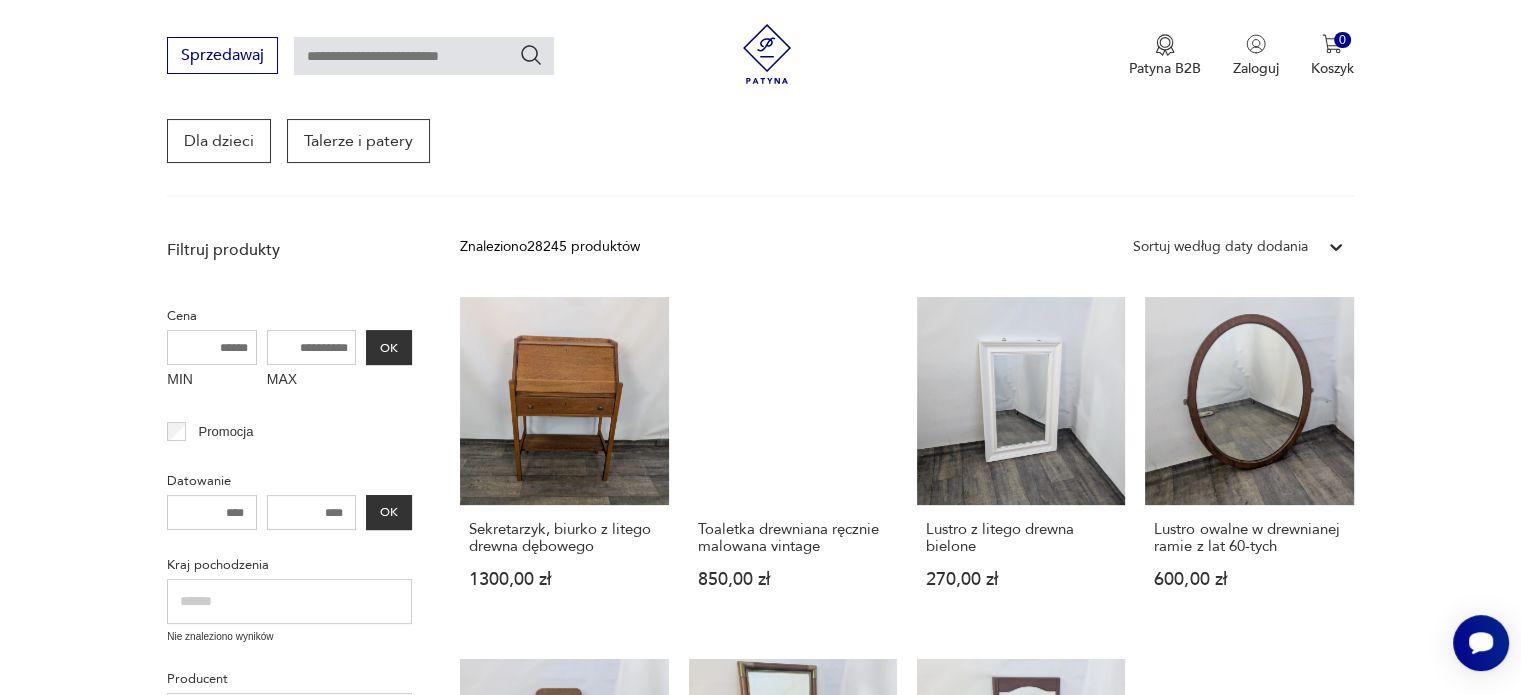 scroll, scrollTop: 600, scrollLeft: 0, axis: vertical 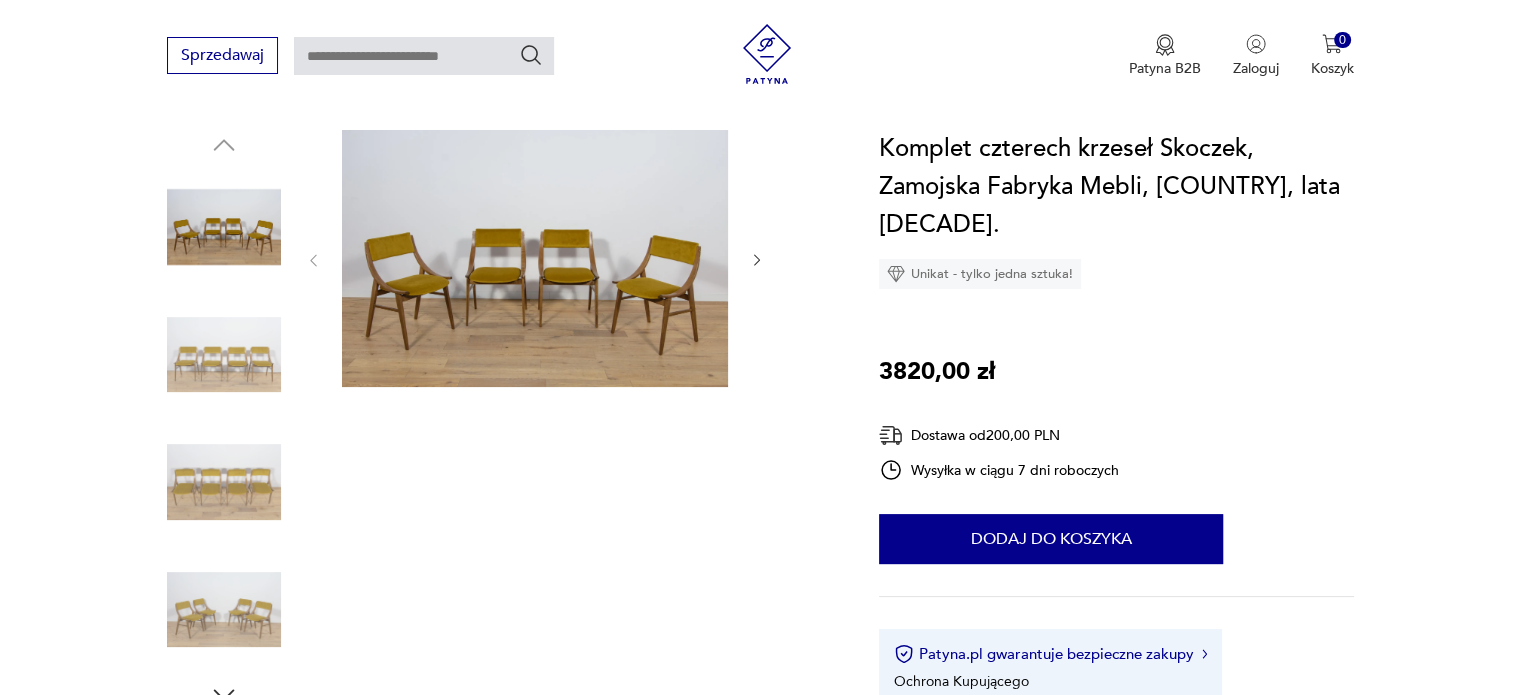 click 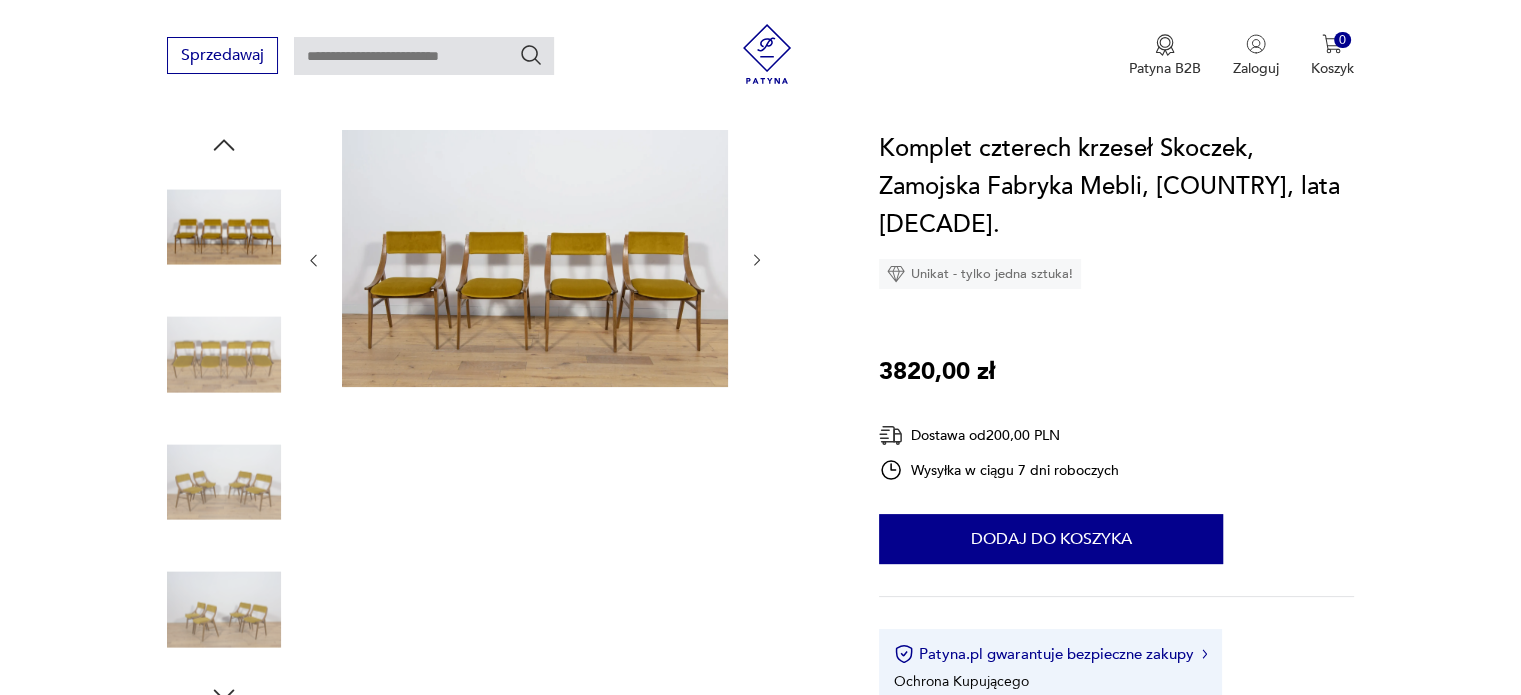 scroll, scrollTop: 0, scrollLeft: 0, axis: both 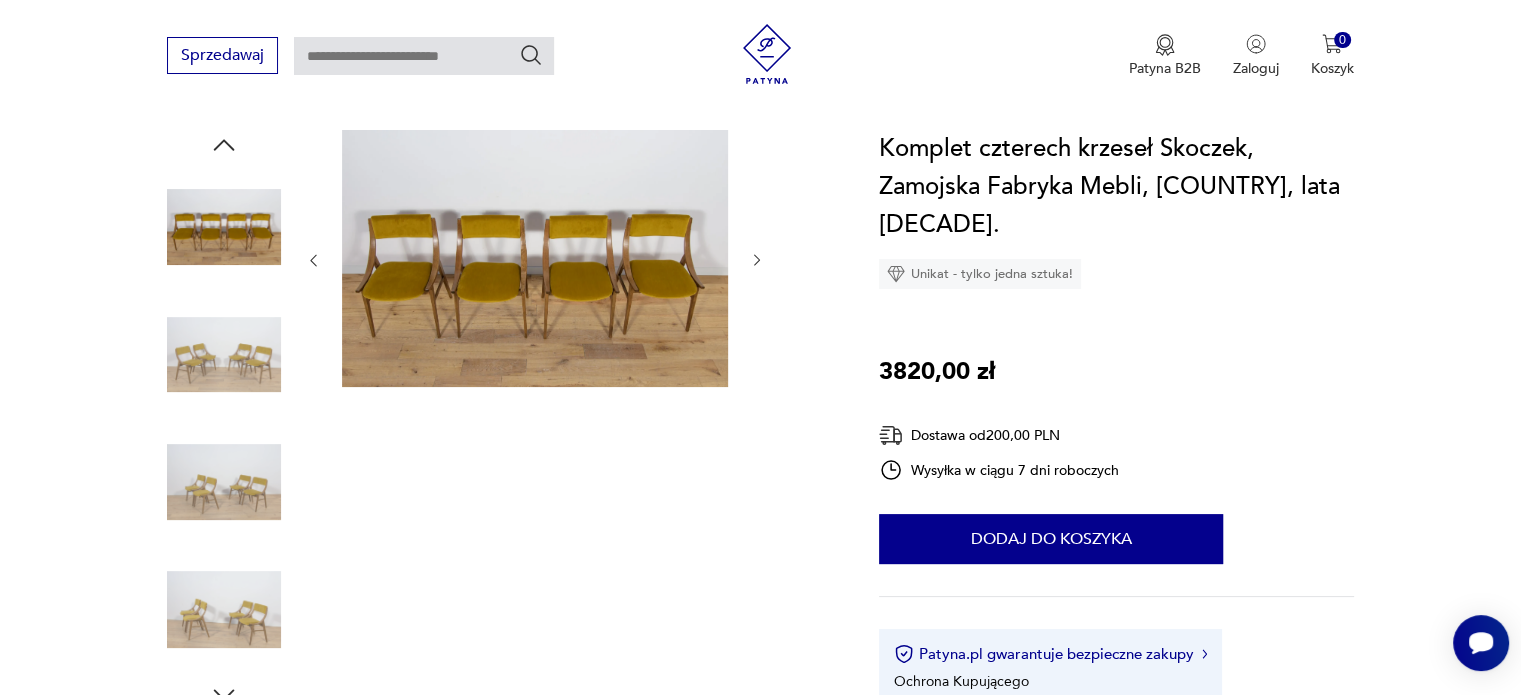 click 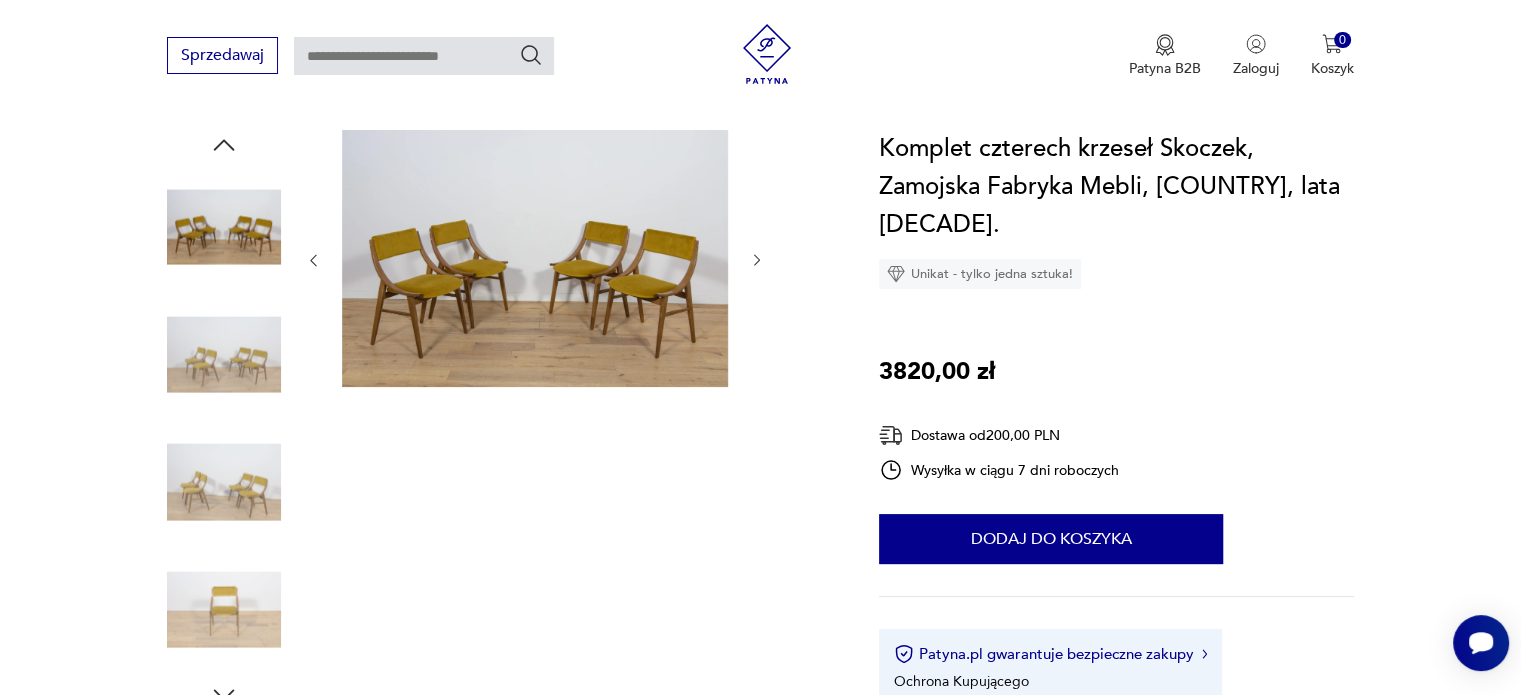 click 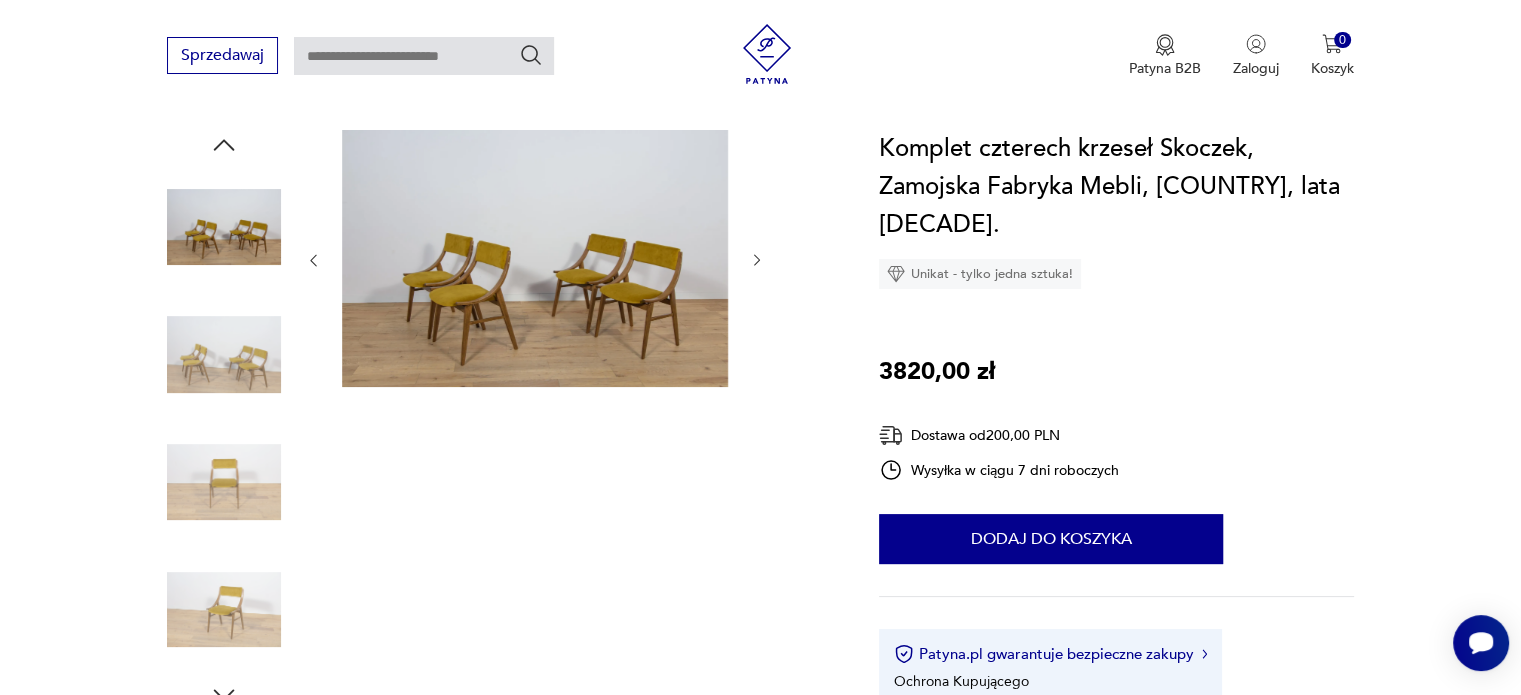 click 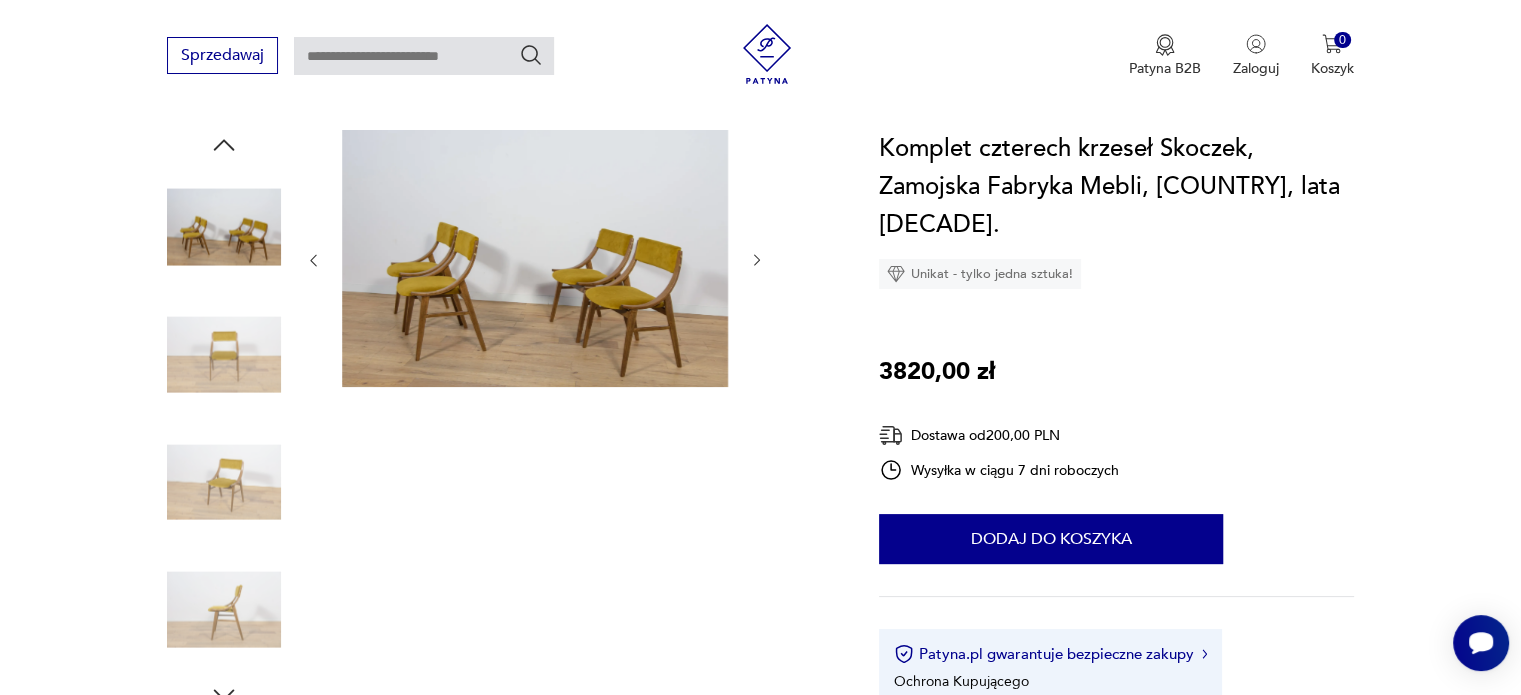 click 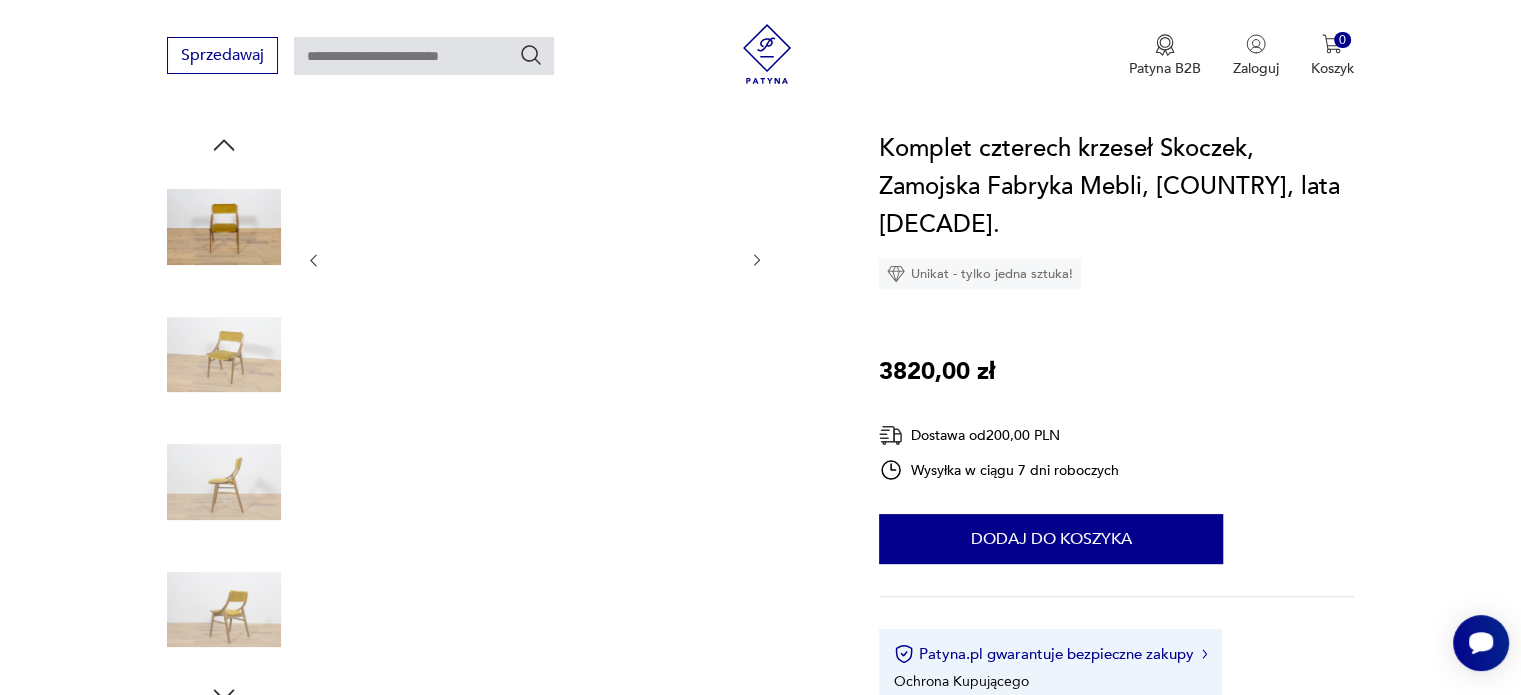 click 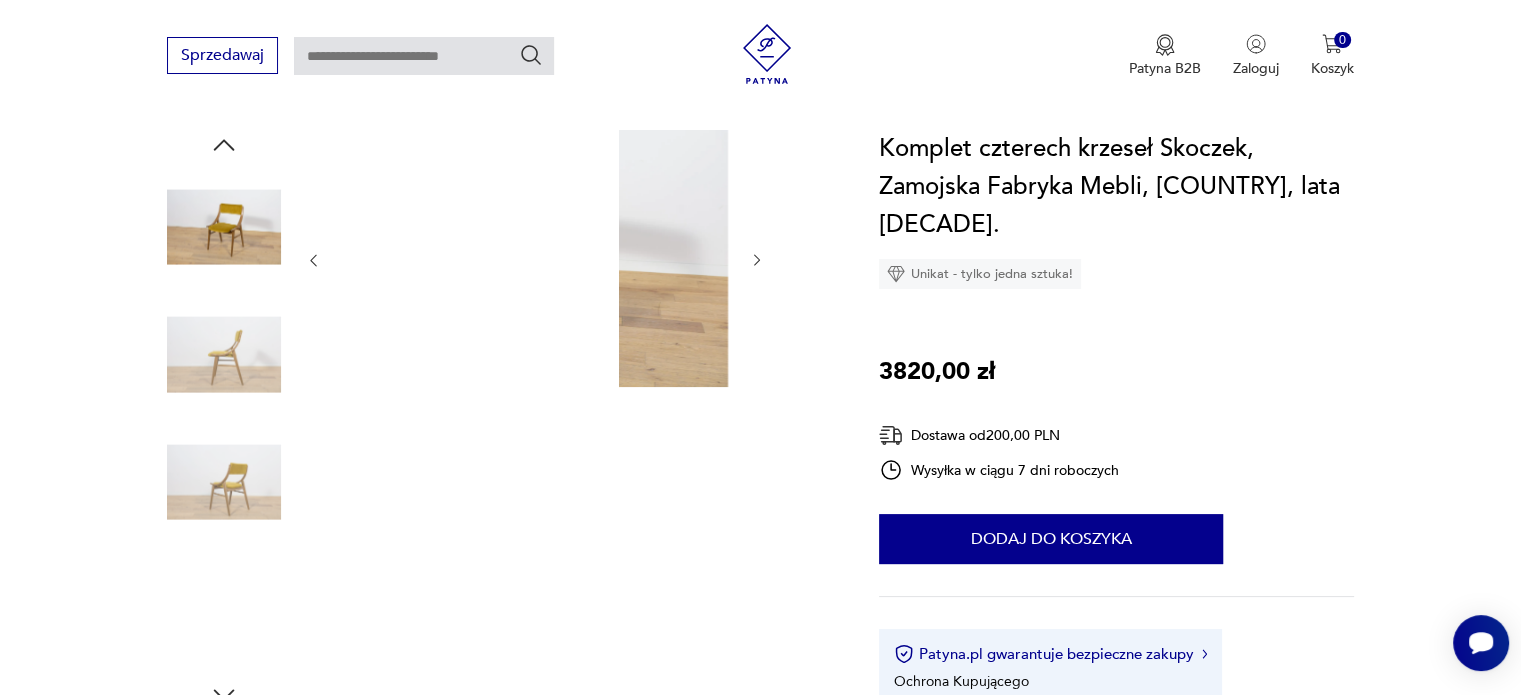 click at bounding box center [535, 258] 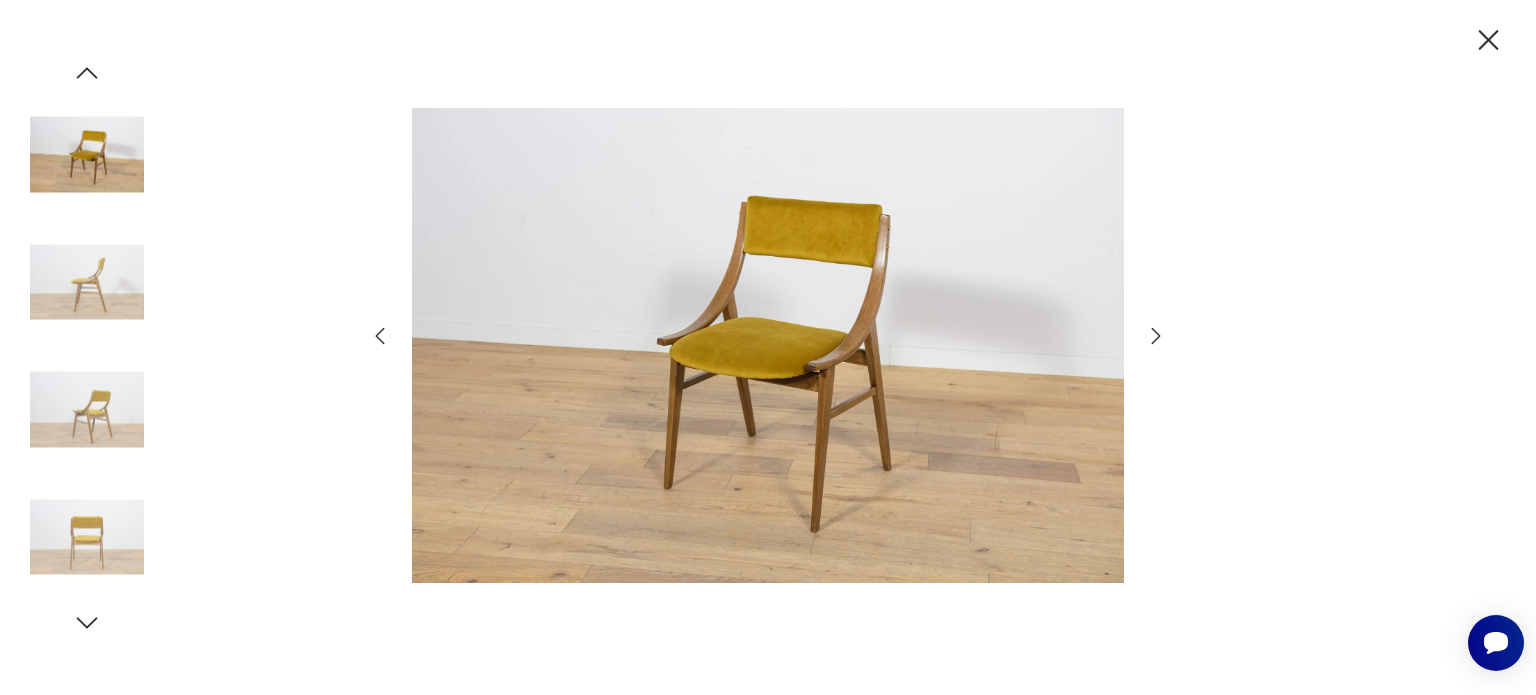 click at bounding box center [87, 410] 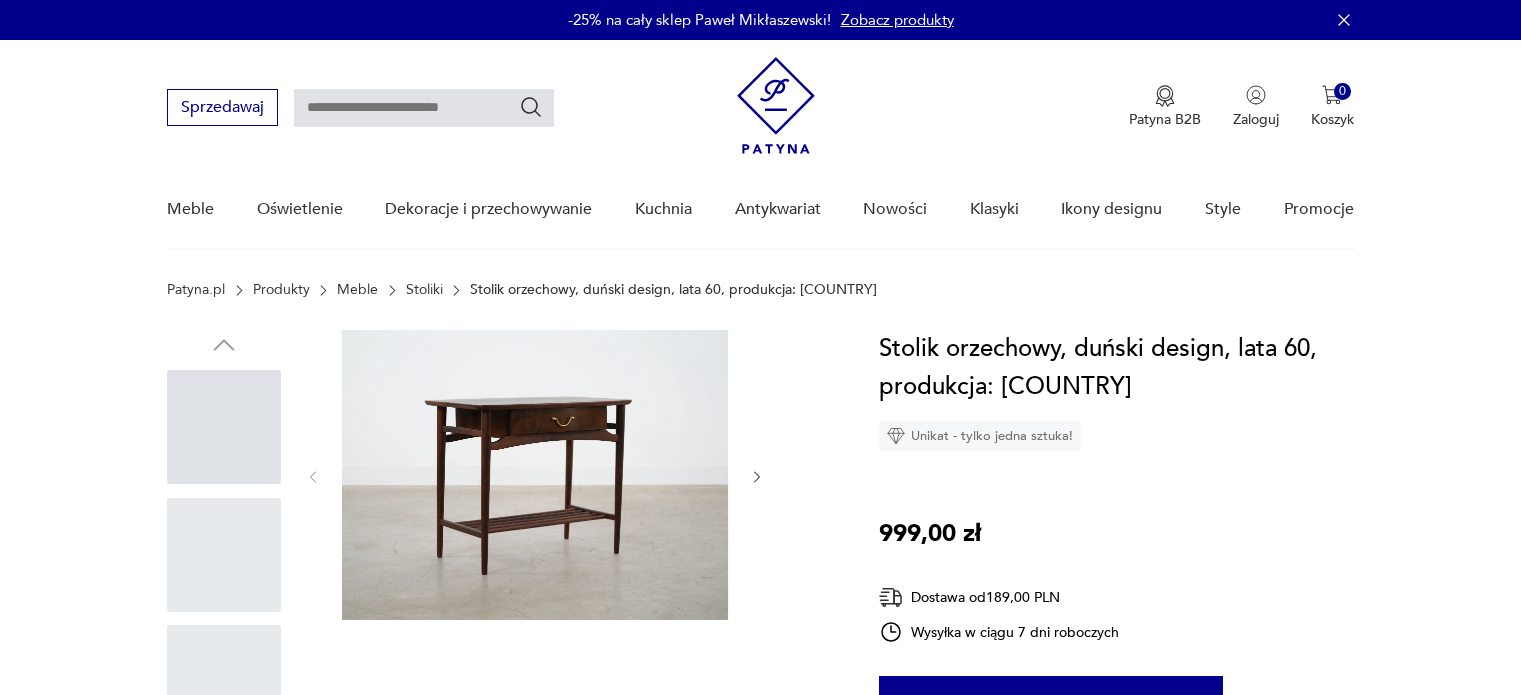 scroll, scrollTop: 0, scrollLeft: 0, axis: both 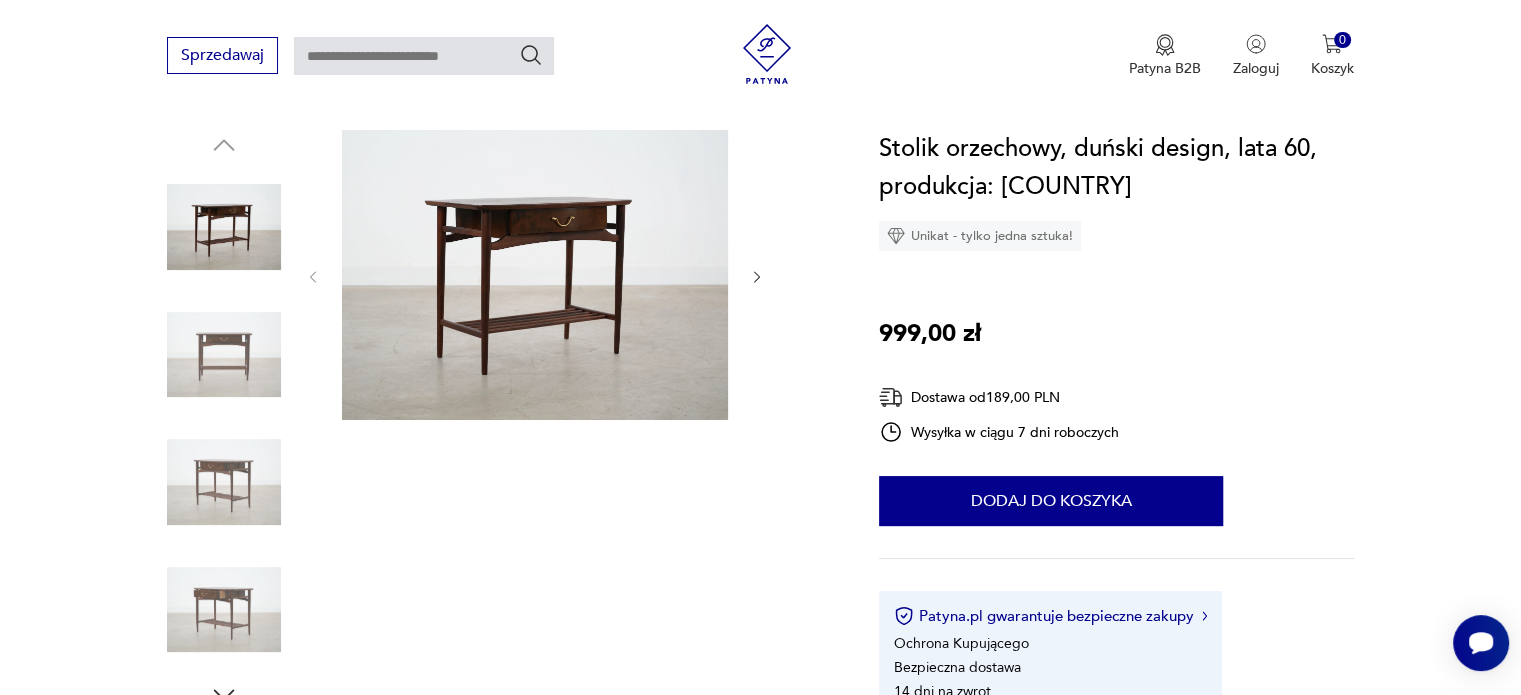 click at bounding box center (535, 275) 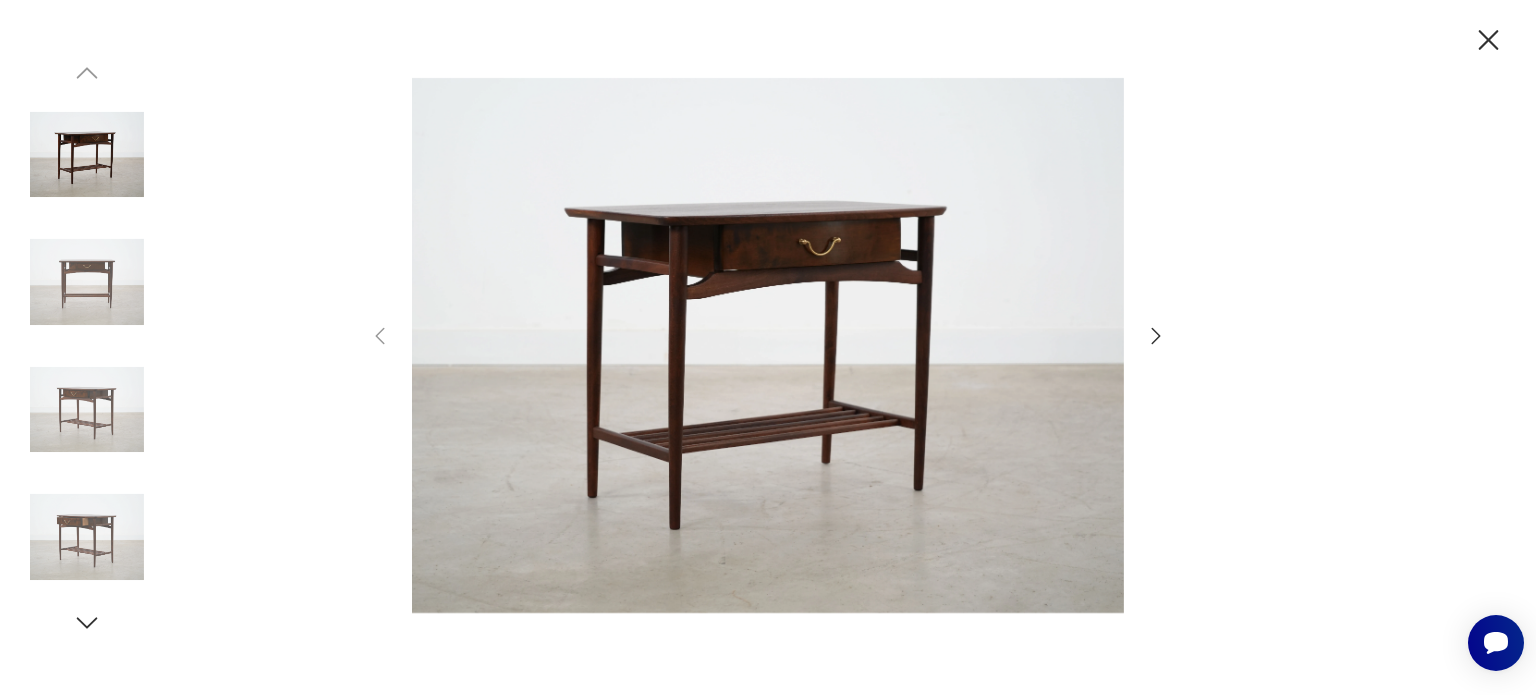 click 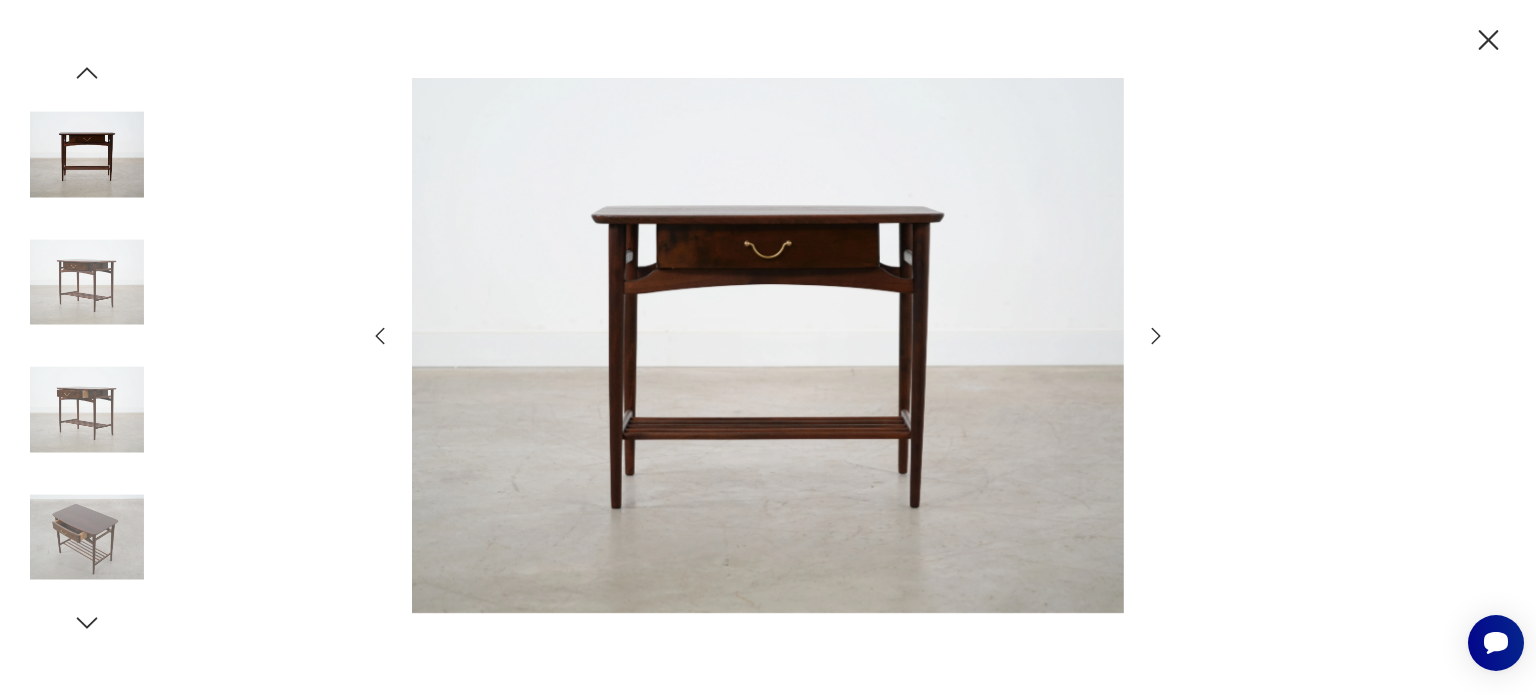 click 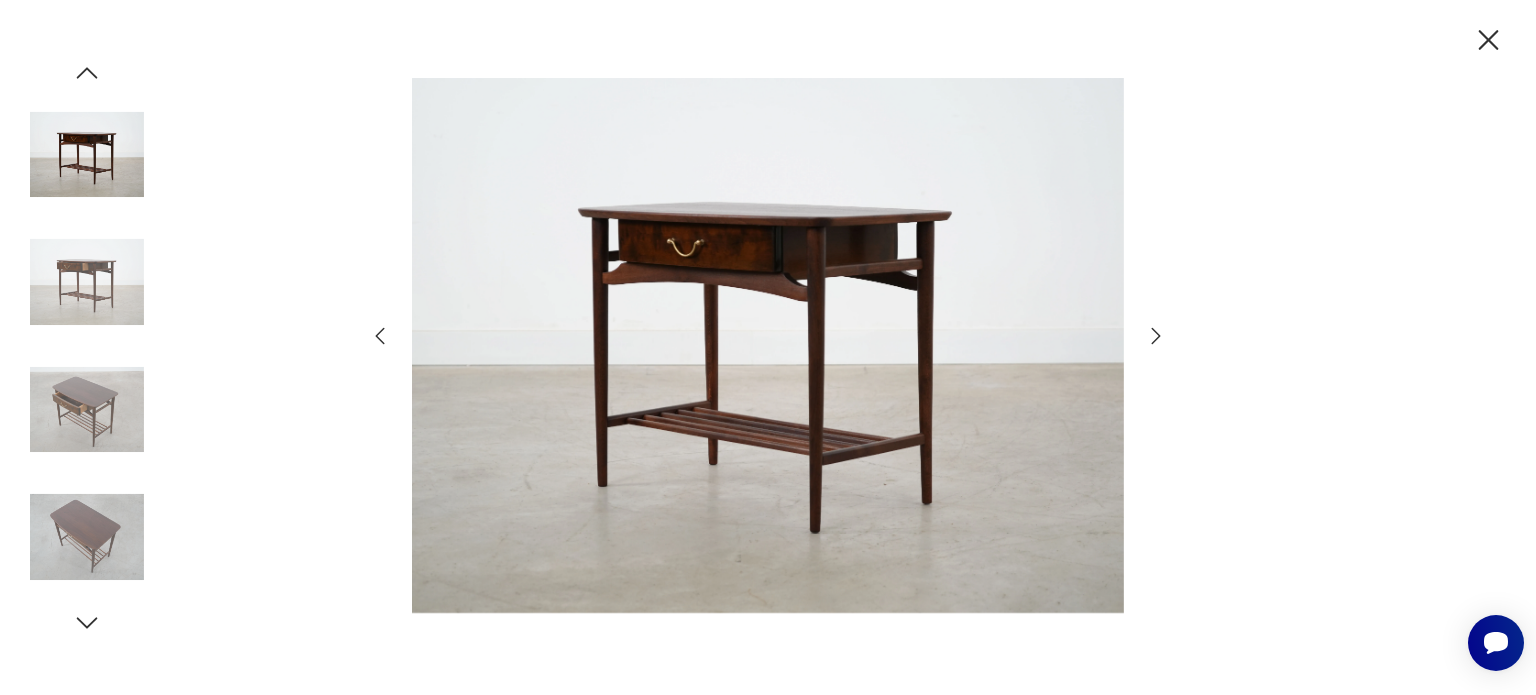click 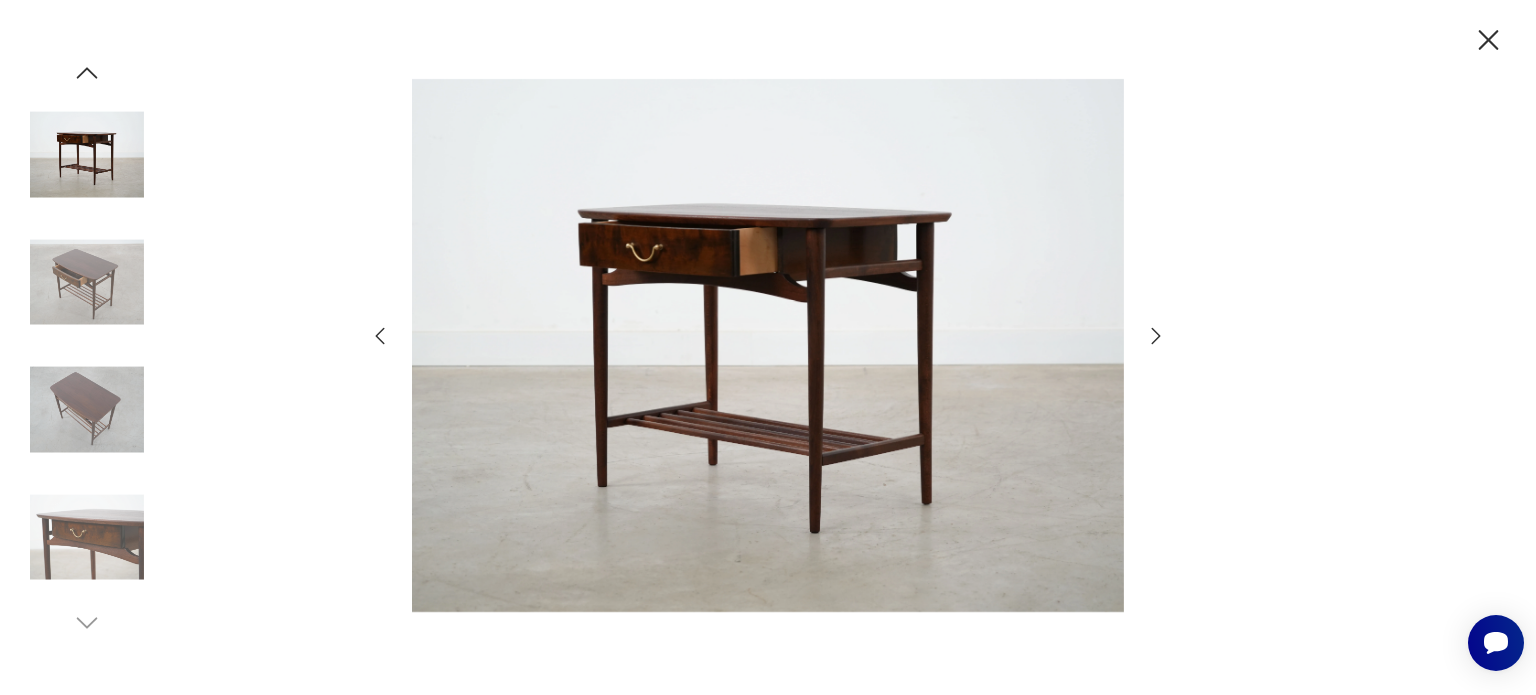 click 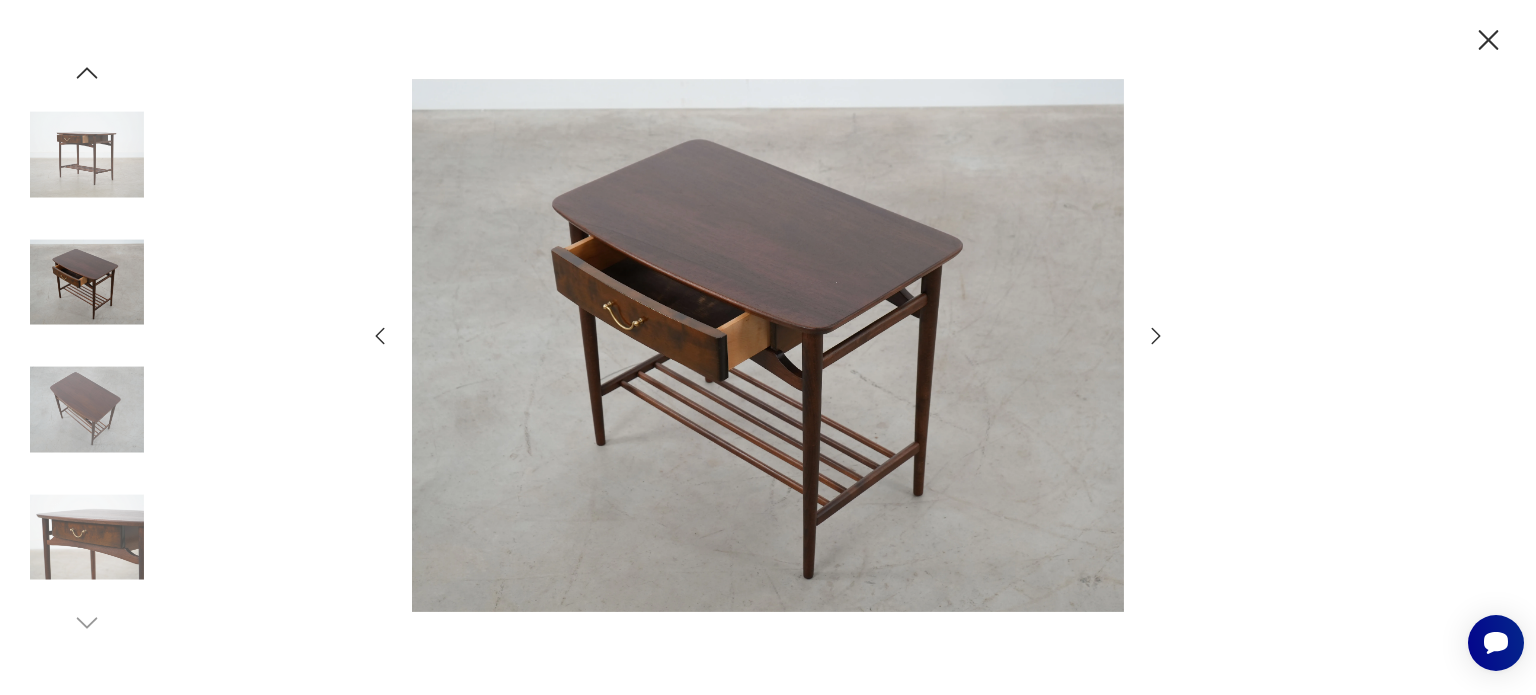 click 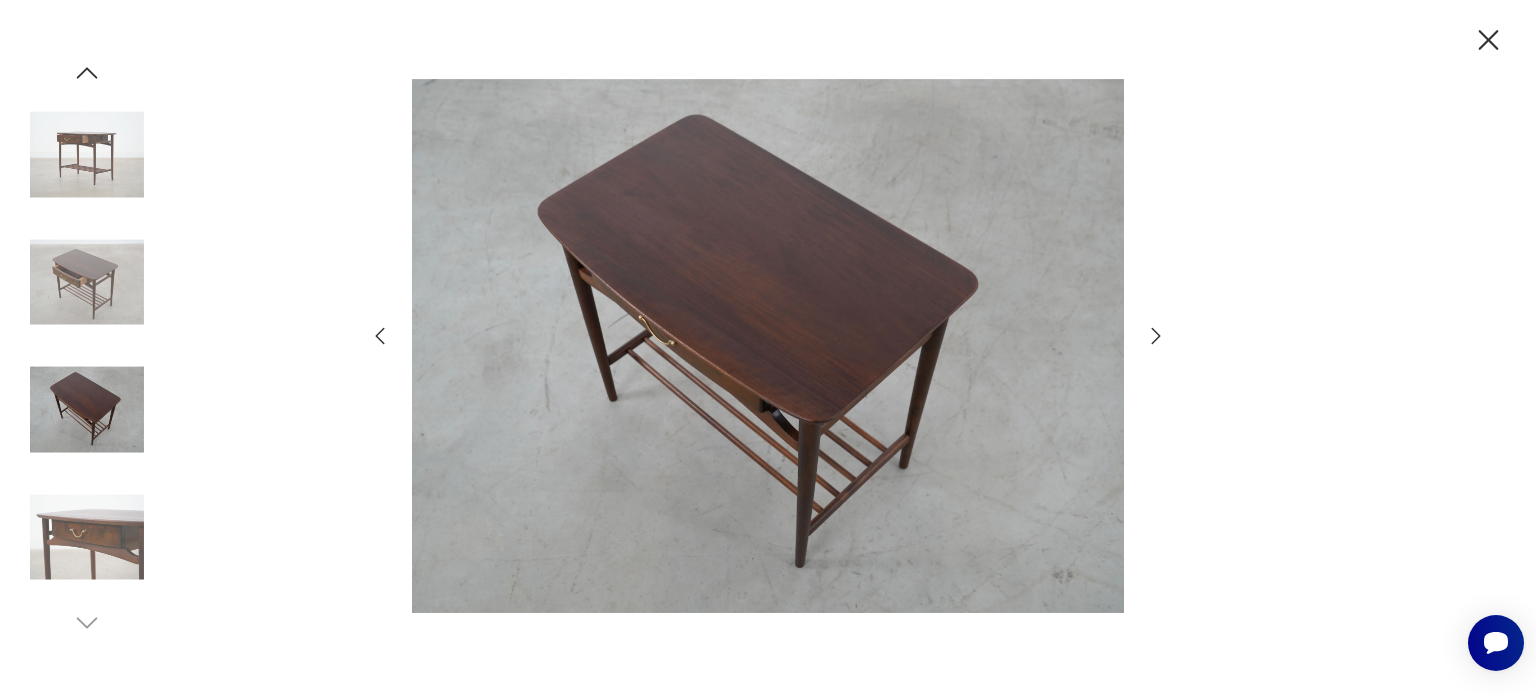click 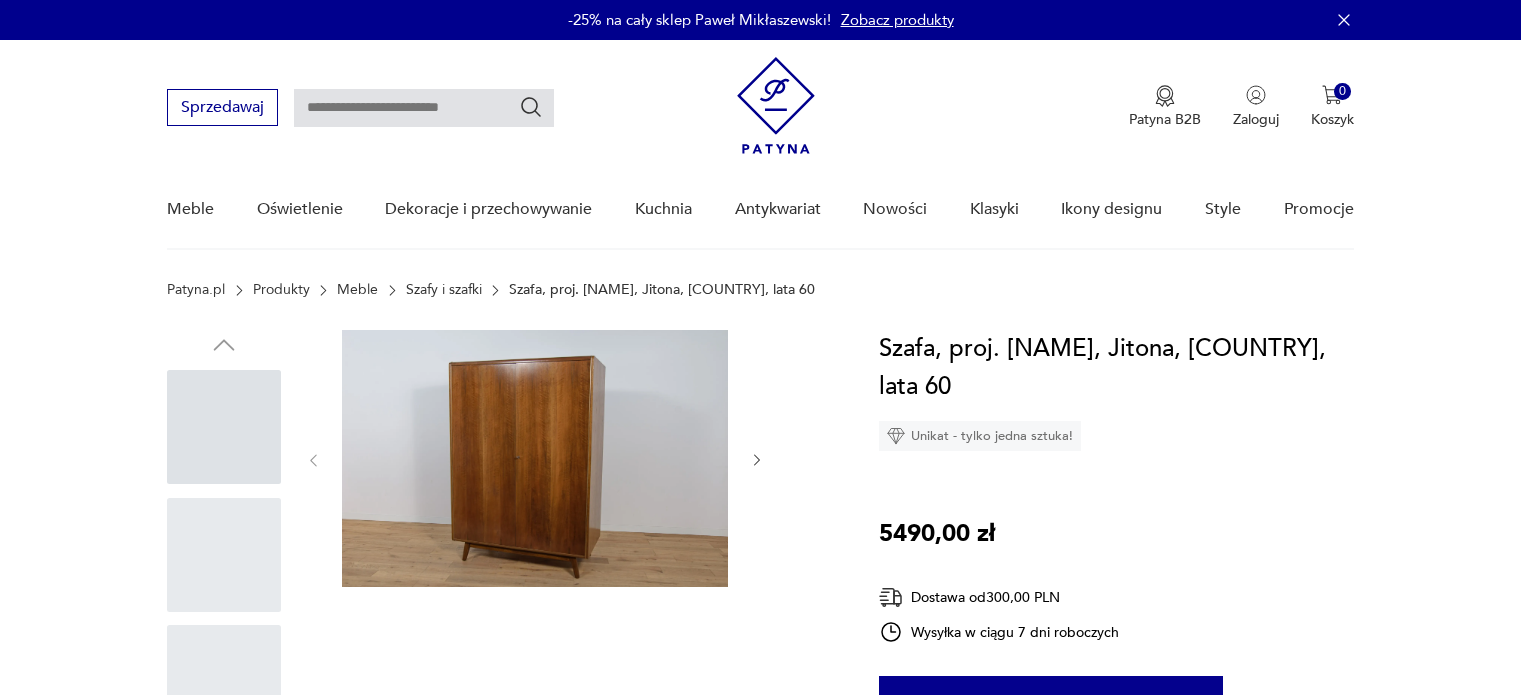 scroll, scrollTop: 0, scrollLeft: 0, axis: both 